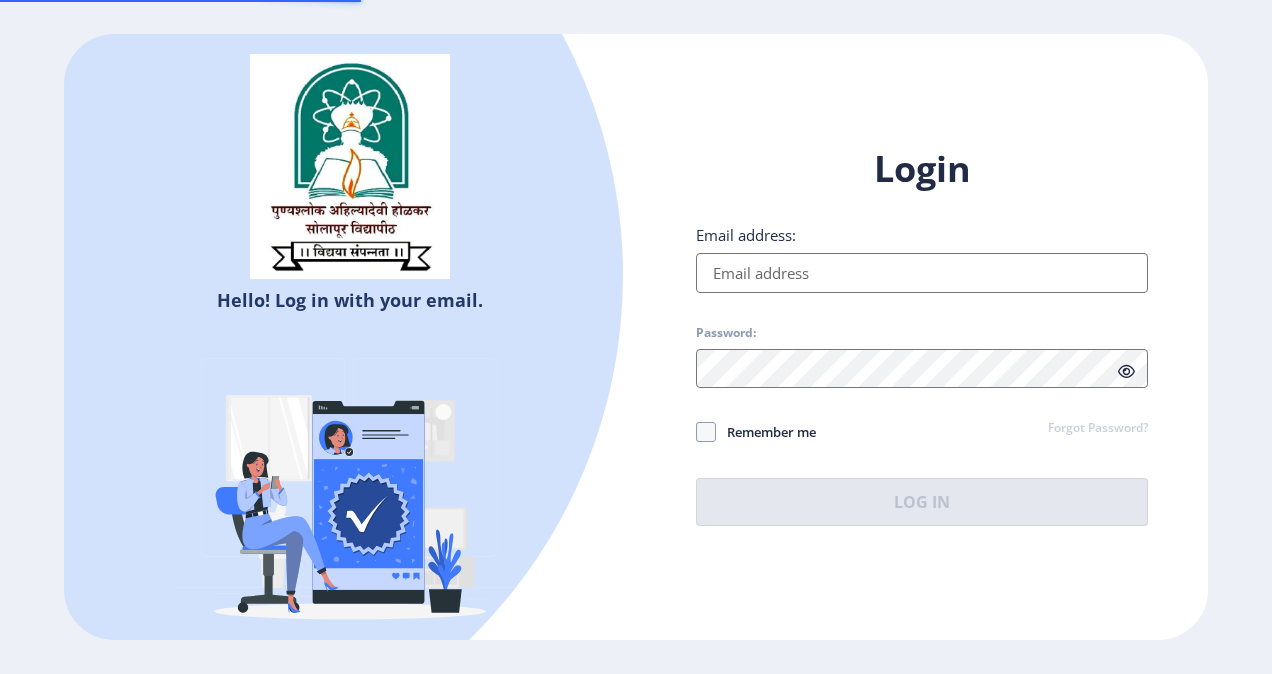 scroll, scrollTop: 0, scrollLeft: 0, axis: both 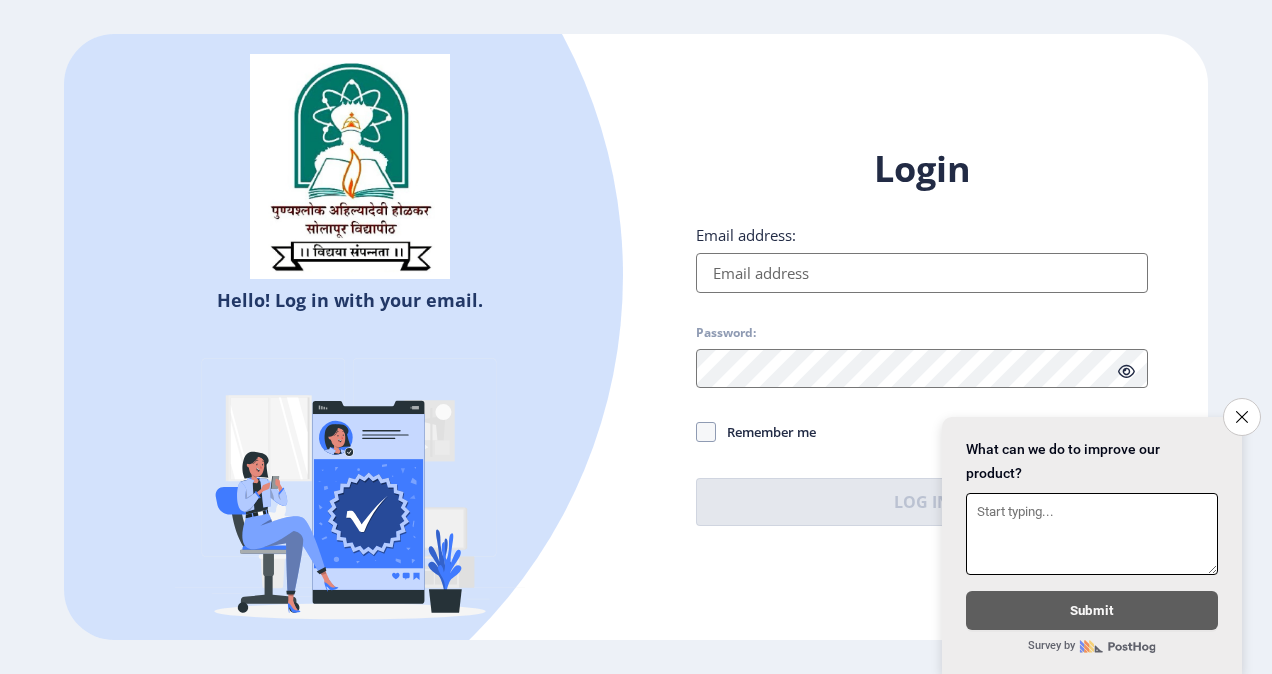 drag, startPoint x: 1246, startPoint y: 394, endPoint x: 841, endPoint y: 329, distance: 410.1829 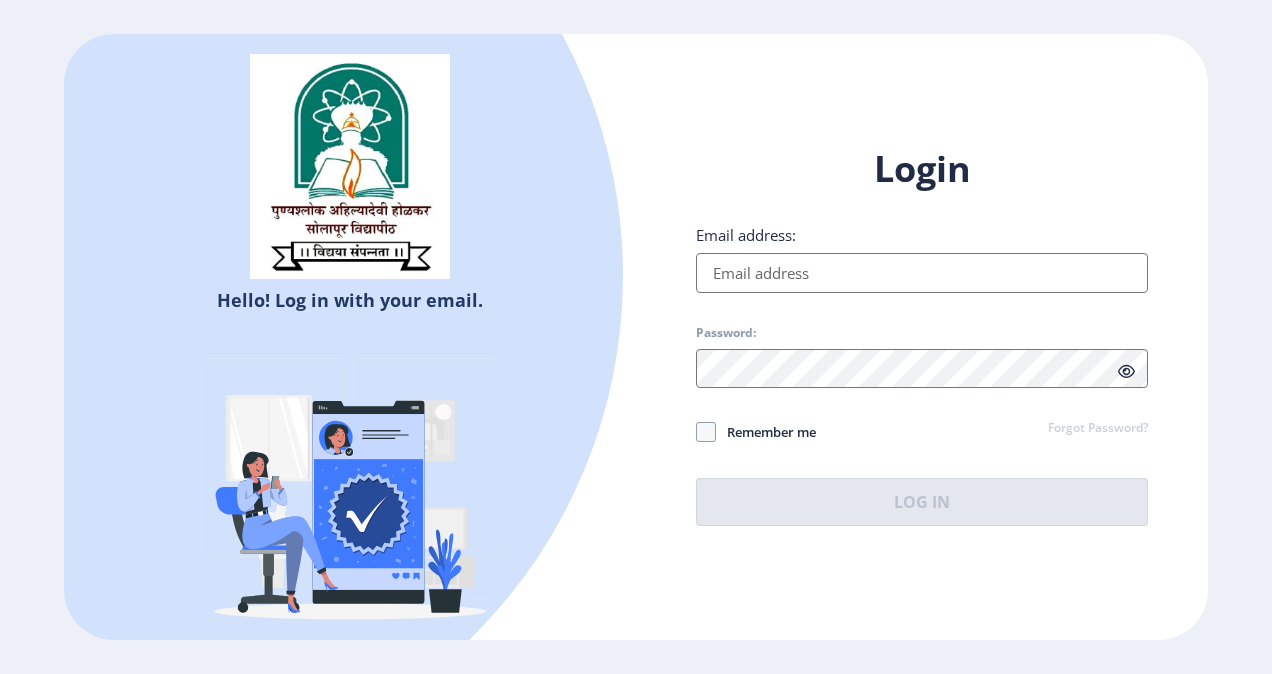 click on "Email address:" at bounding box center [922, 273] 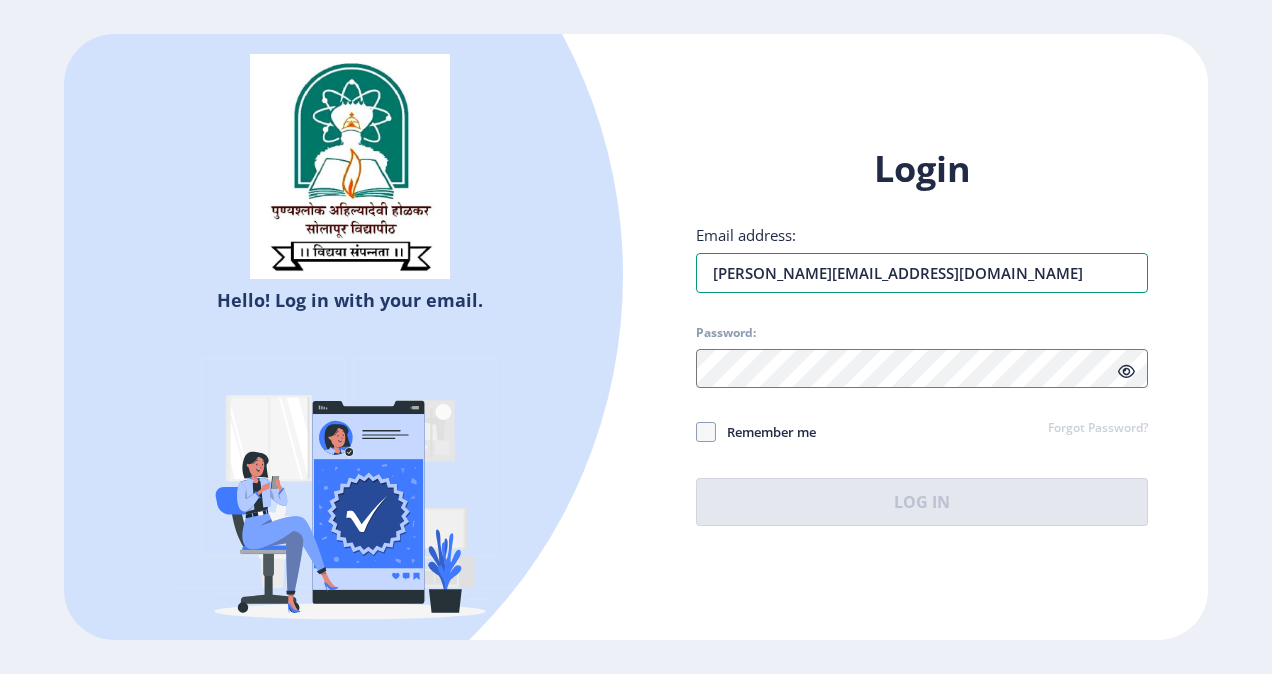 type on "[PERSON_NAME][EMAIL_ADDRESS][DOMAIN_NAME]" 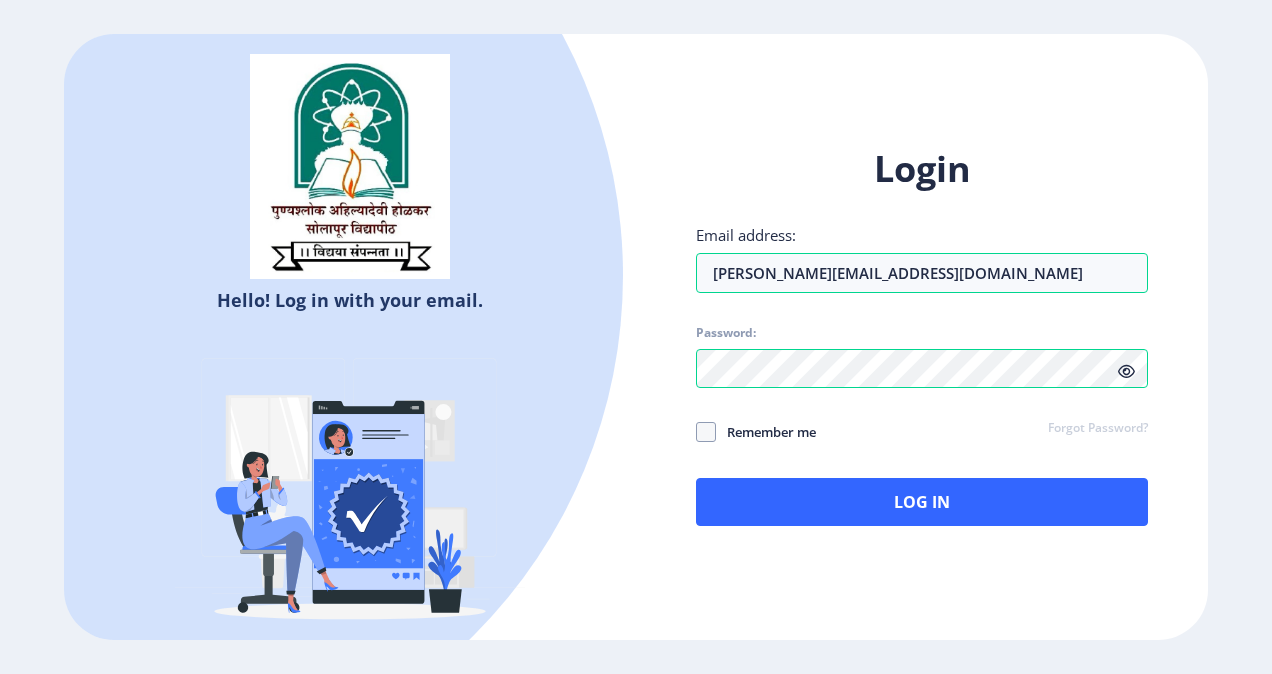 click 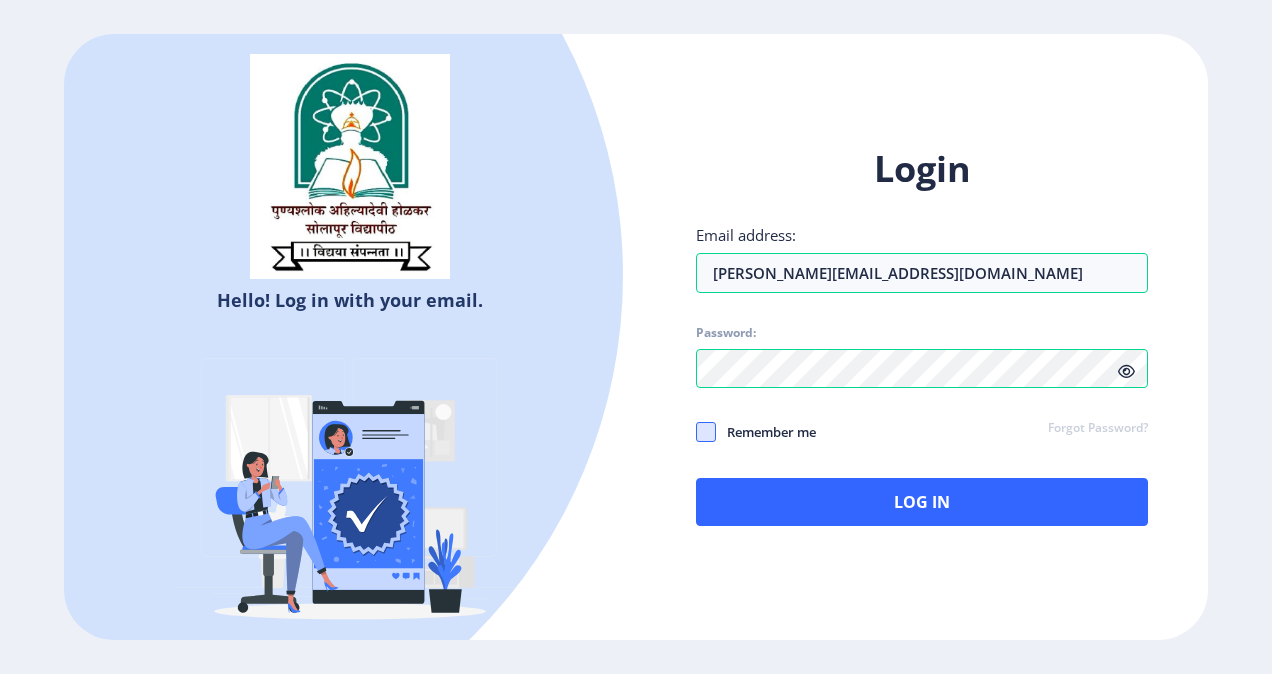 click 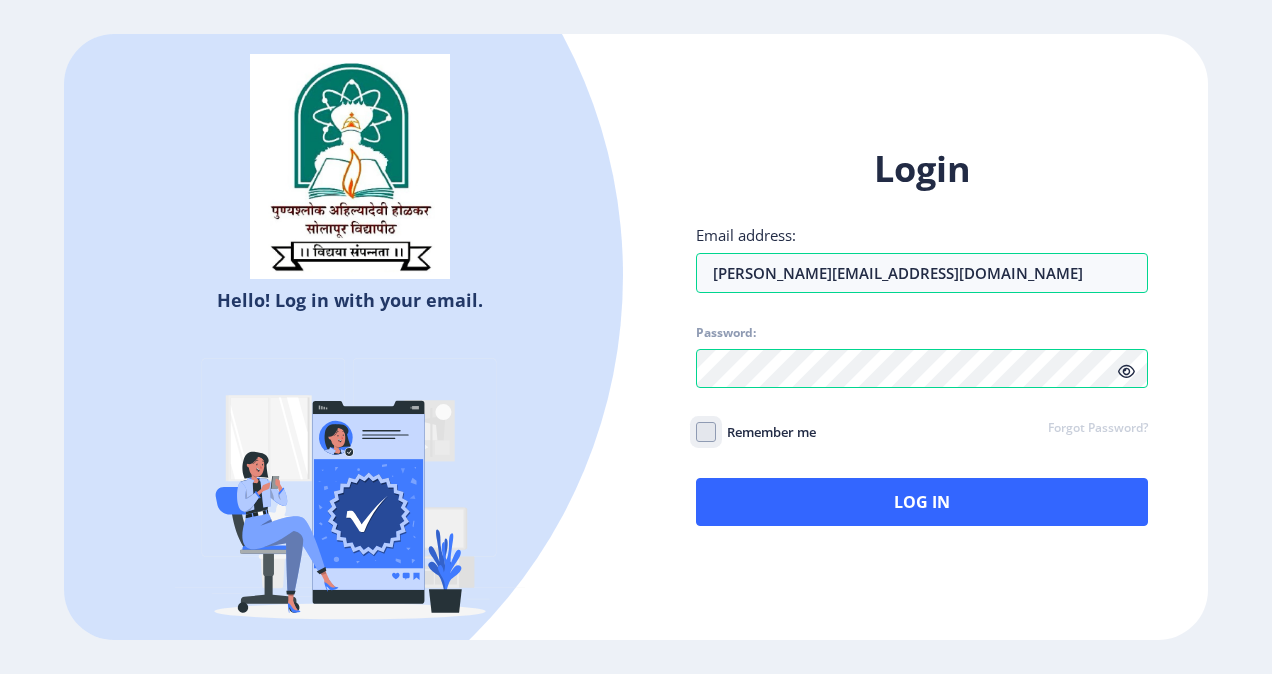 click on "Remember me" 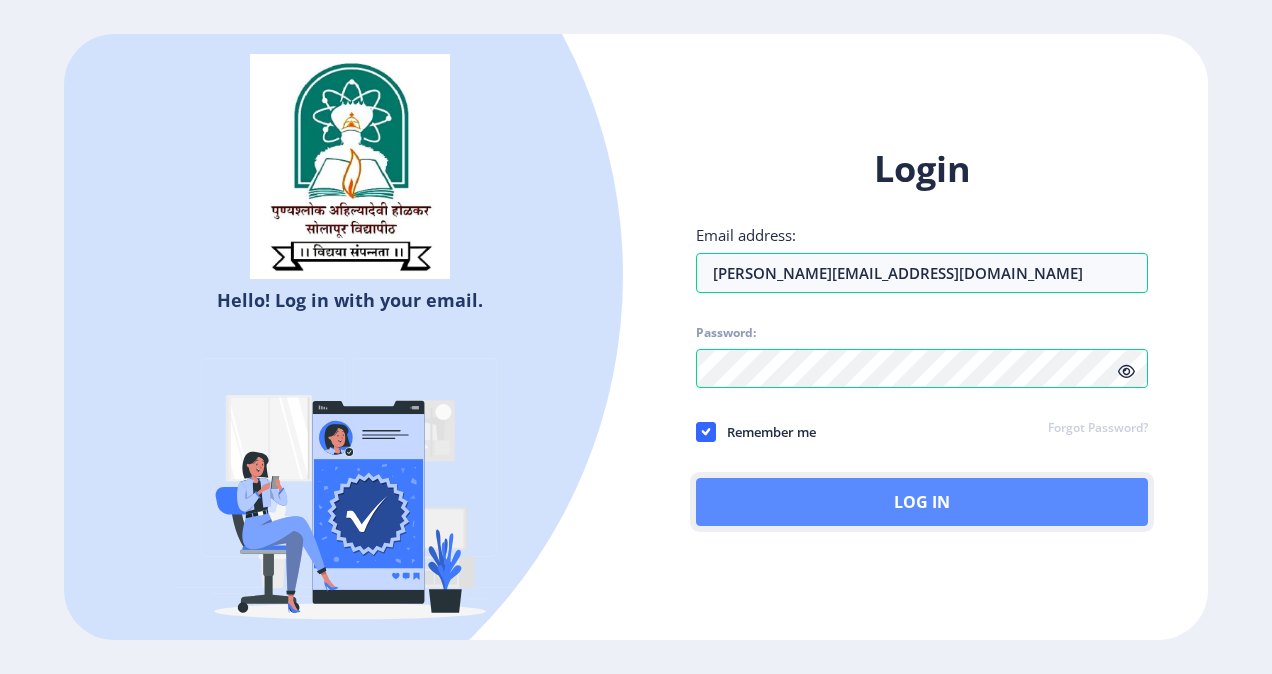 click on "Log In" 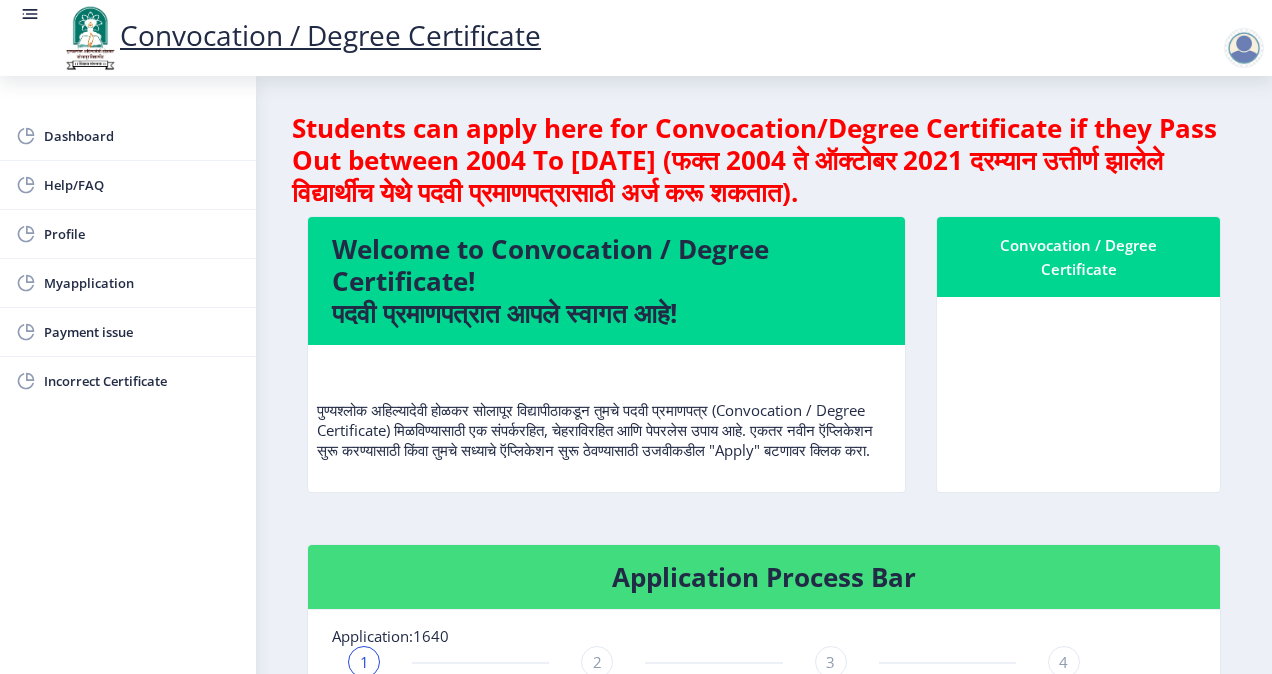 scroll, scrollTop: 2, scrollLeft: 0, axis: vertical 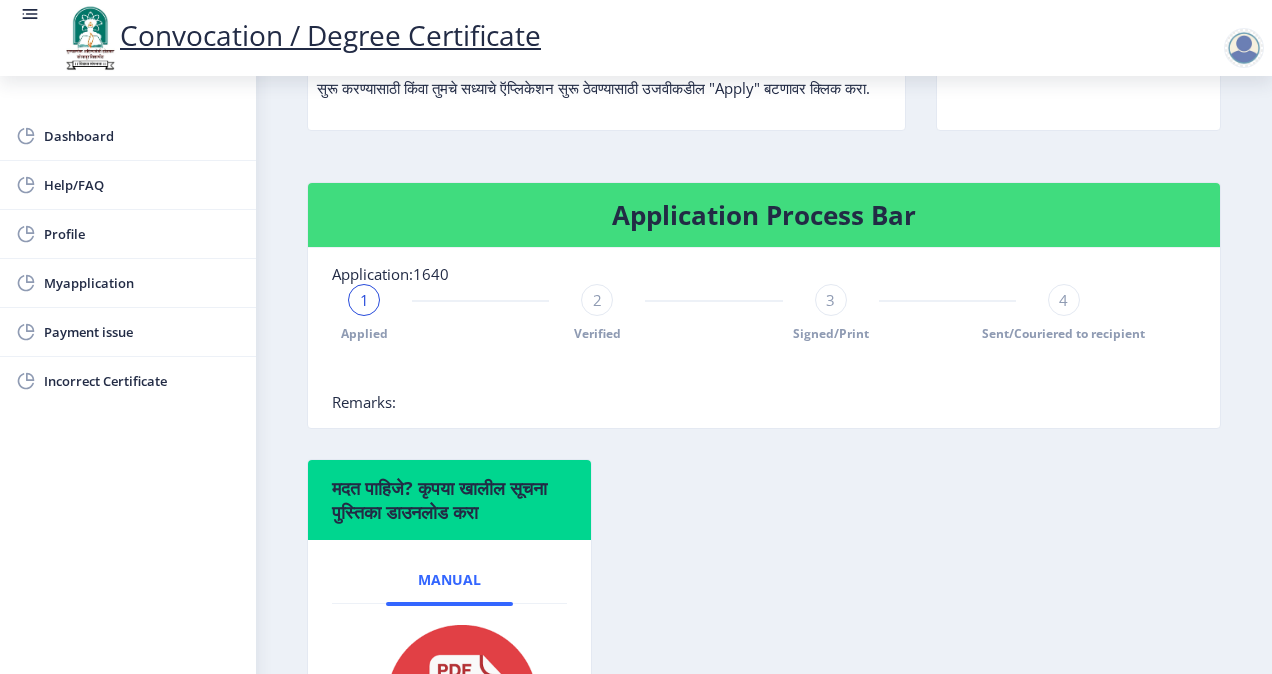 click on "1" 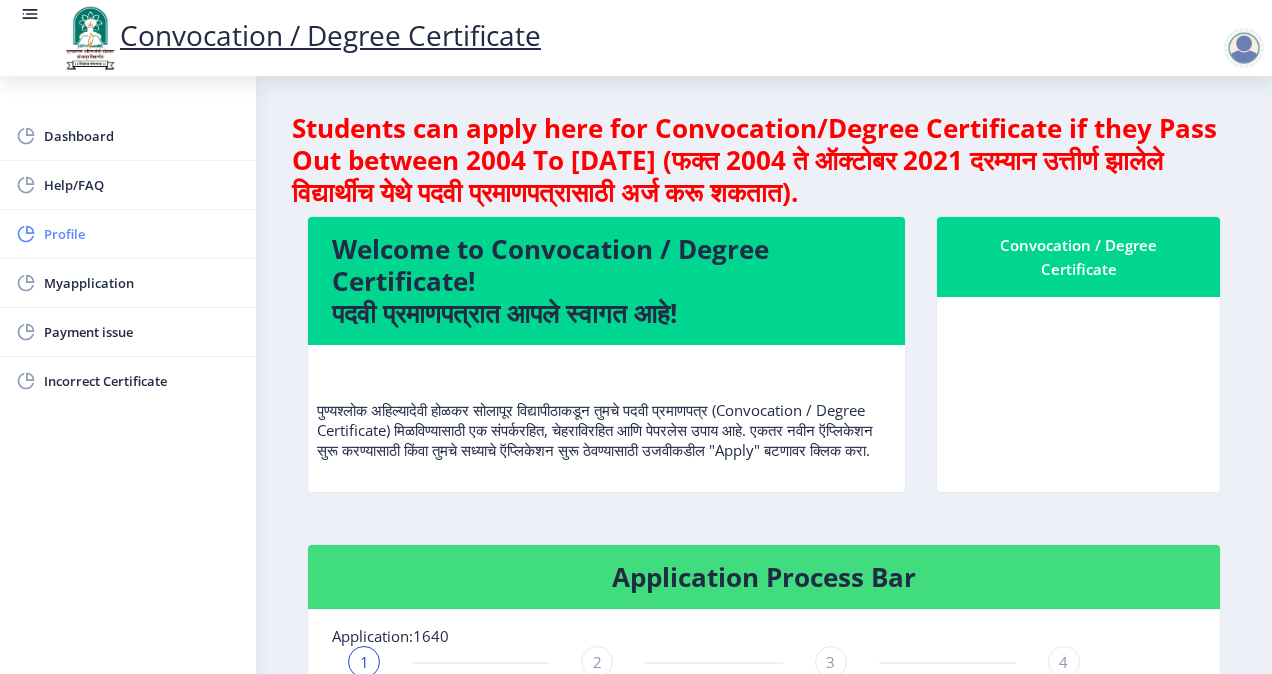 click on "Profile" 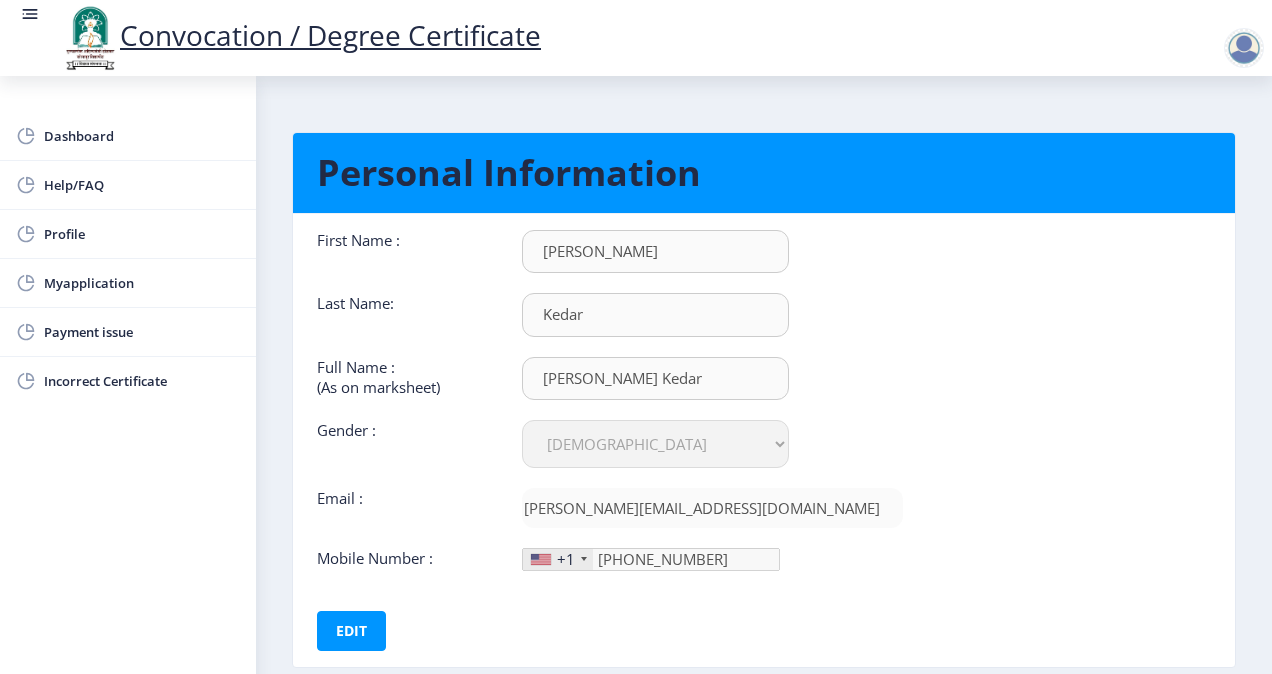 scroll, scrollTop: 112, scrollLeft: 0, axis: vertical 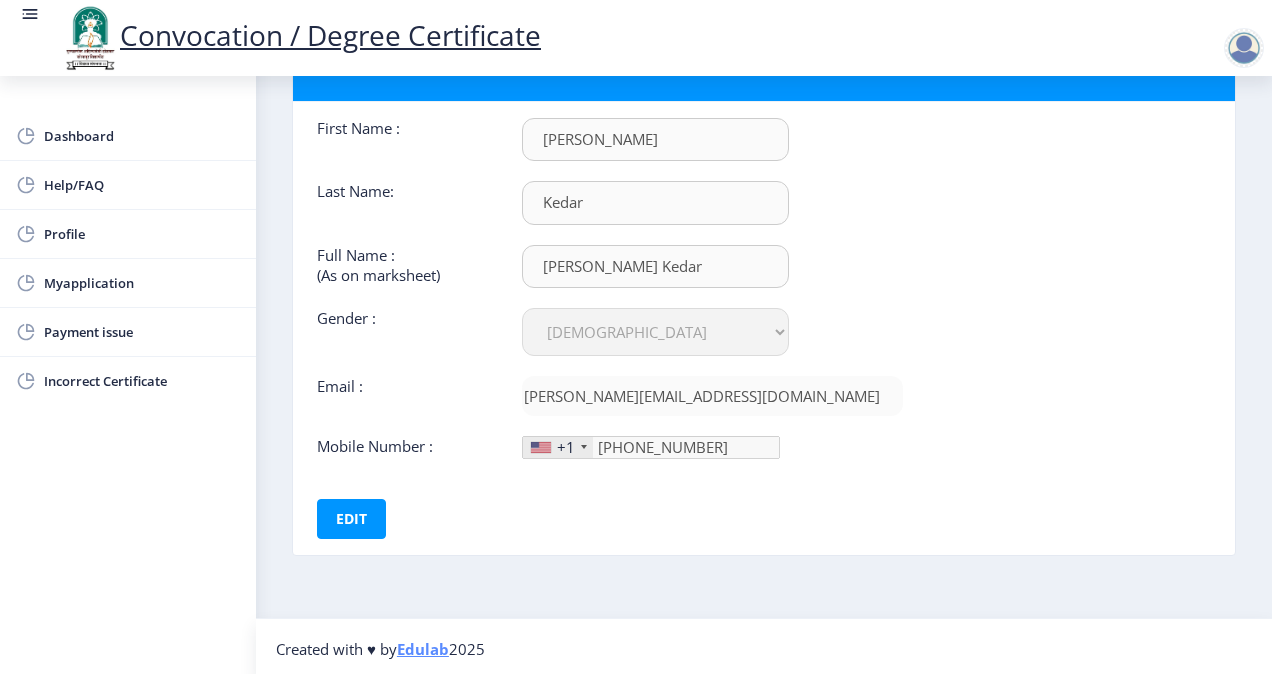 drag, startPoint x: 768, startPoint y: 402, endPoint x: 628, endPoint y: 487, distance: 163.78339 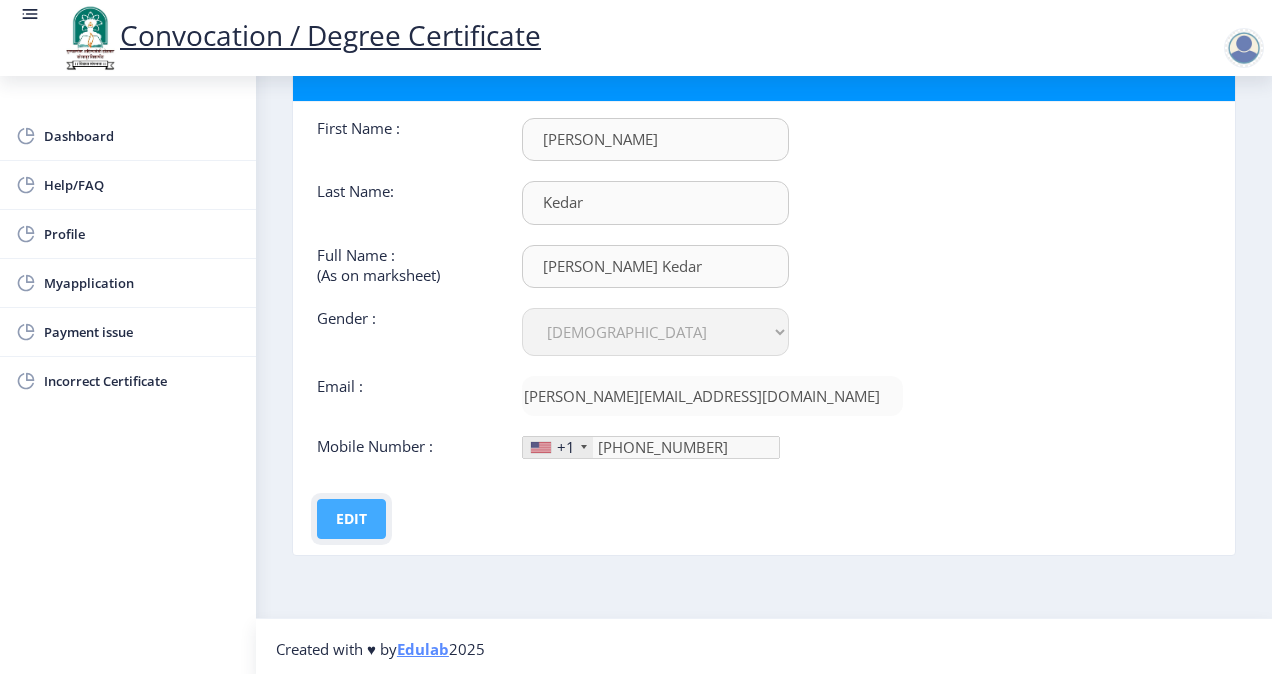 click on "Edit" 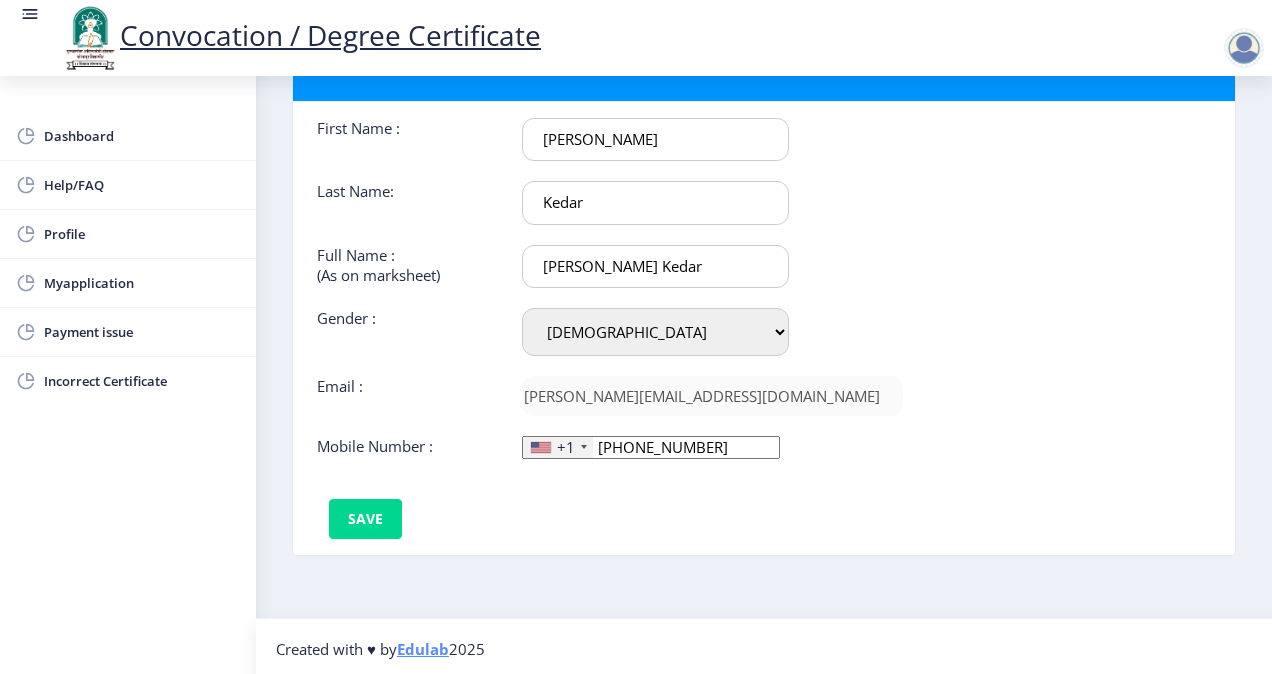 click 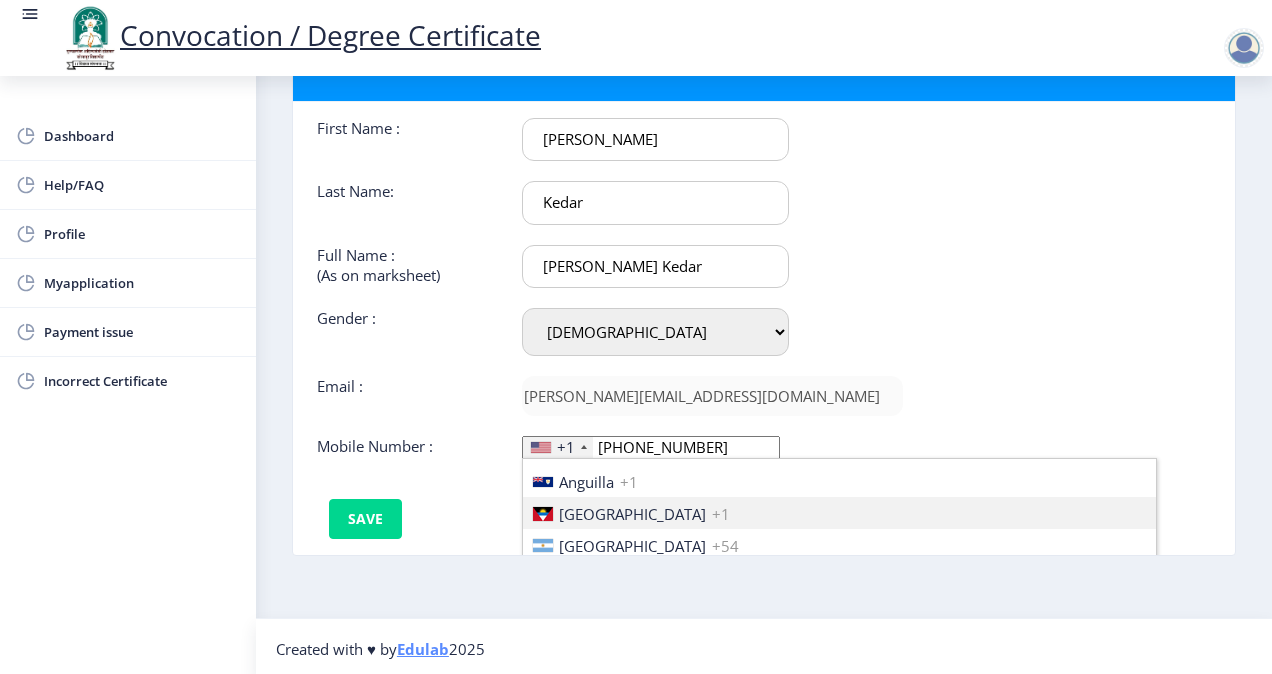 scroll, scrollTop: 2996, scrollLeft: 0, axis: vertical 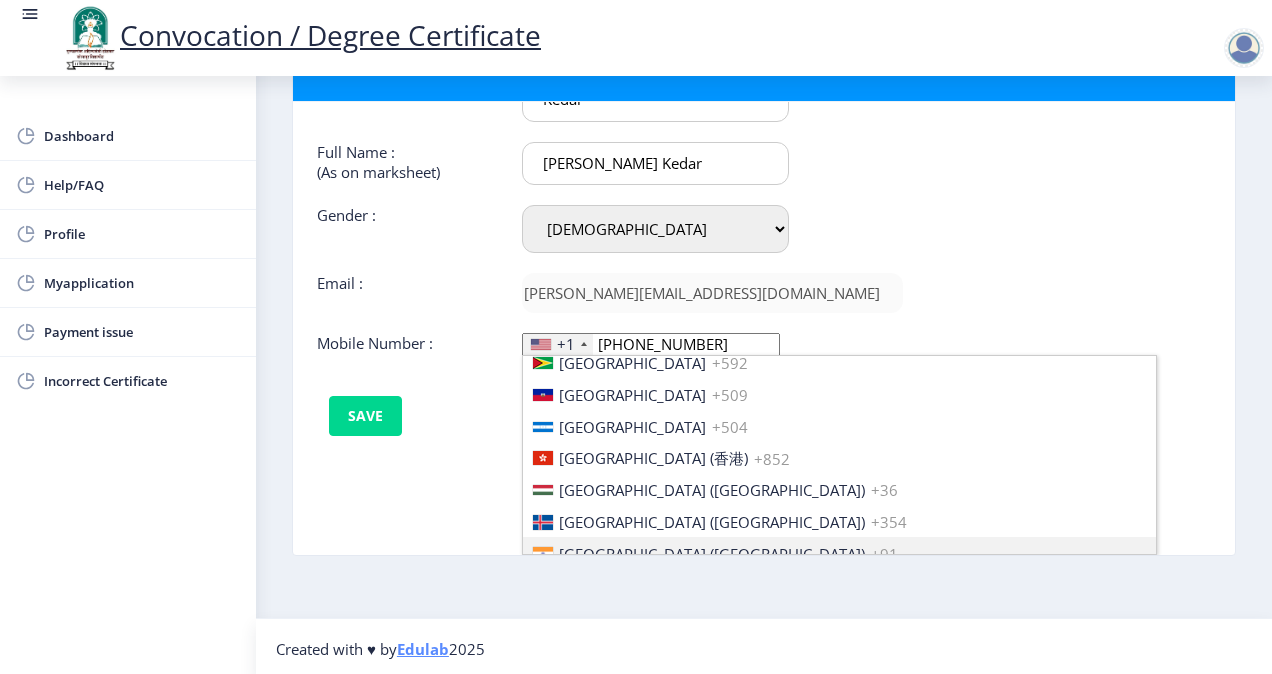 click on "[GEOGRAPHIC_DATA] ([GEOGRAPHIC_DATA])" at bounding box center (712, 554) 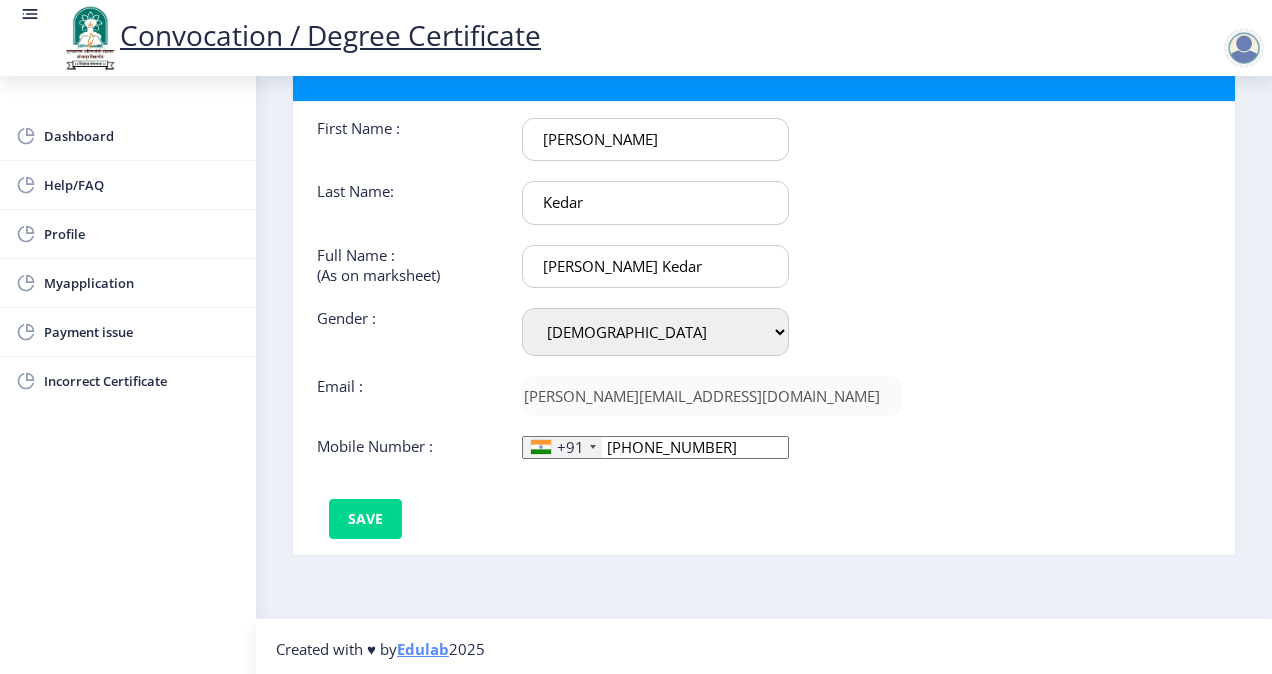 click on "[PHONE_NUMBER]" 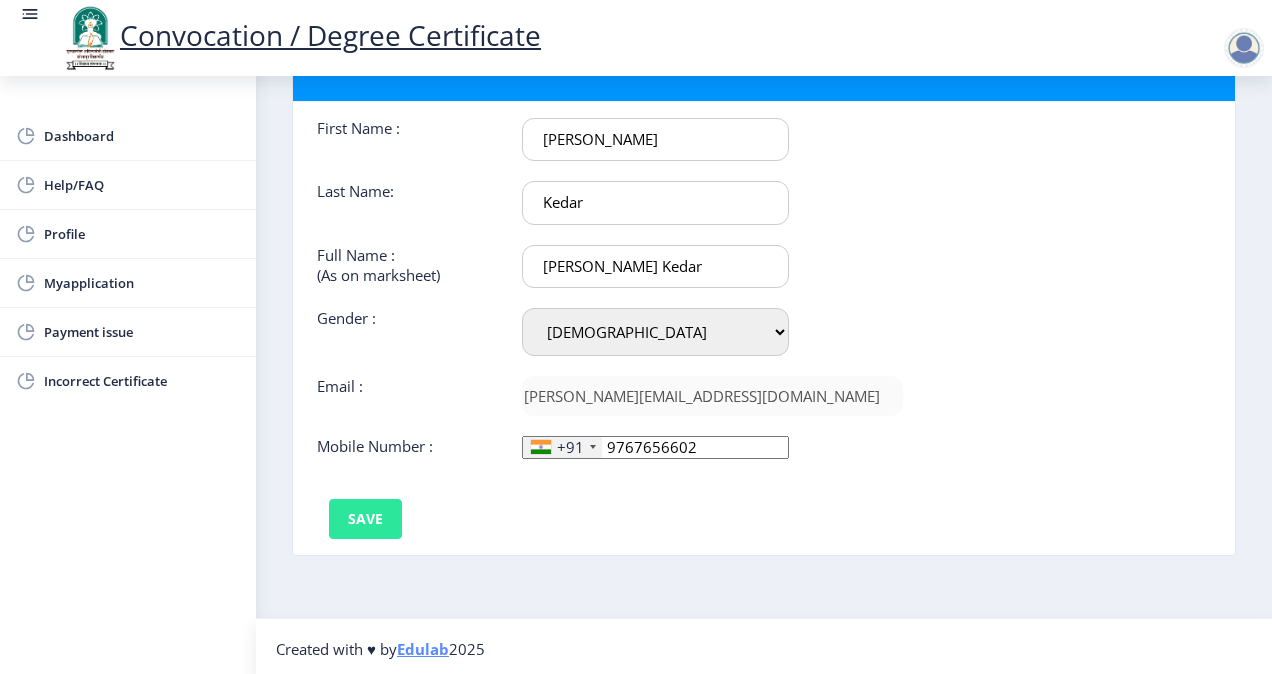 type on "9767656602" 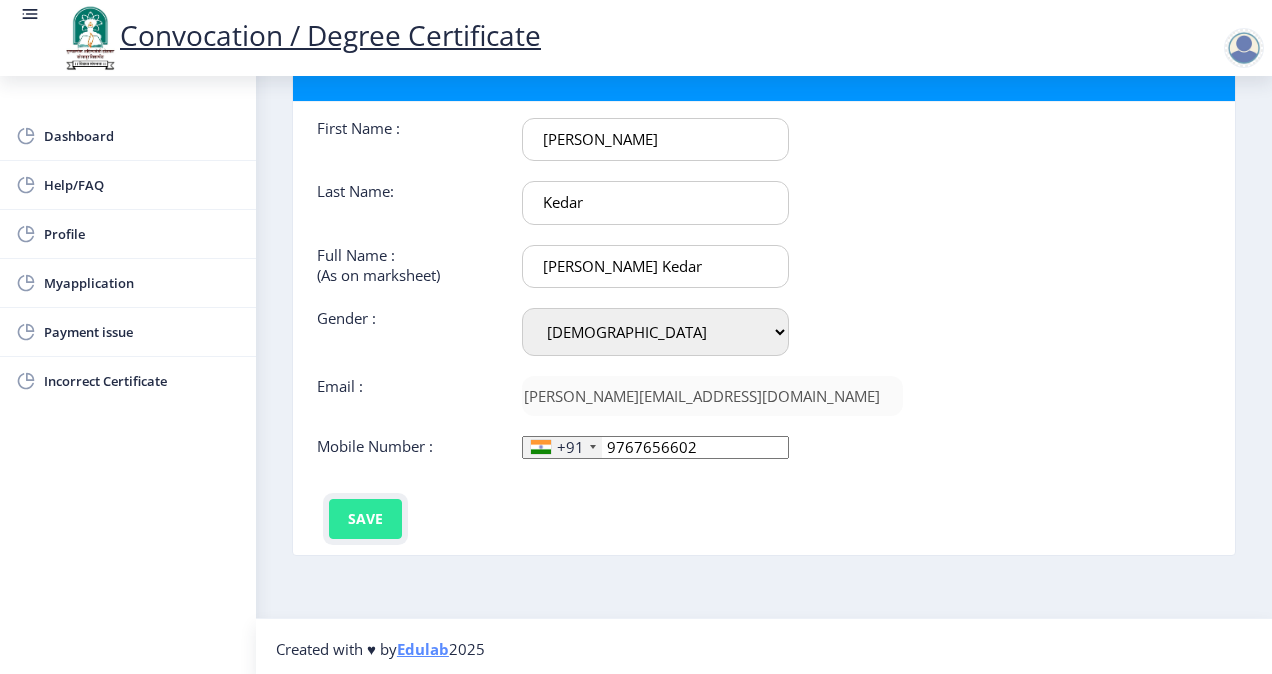 click on "Save" 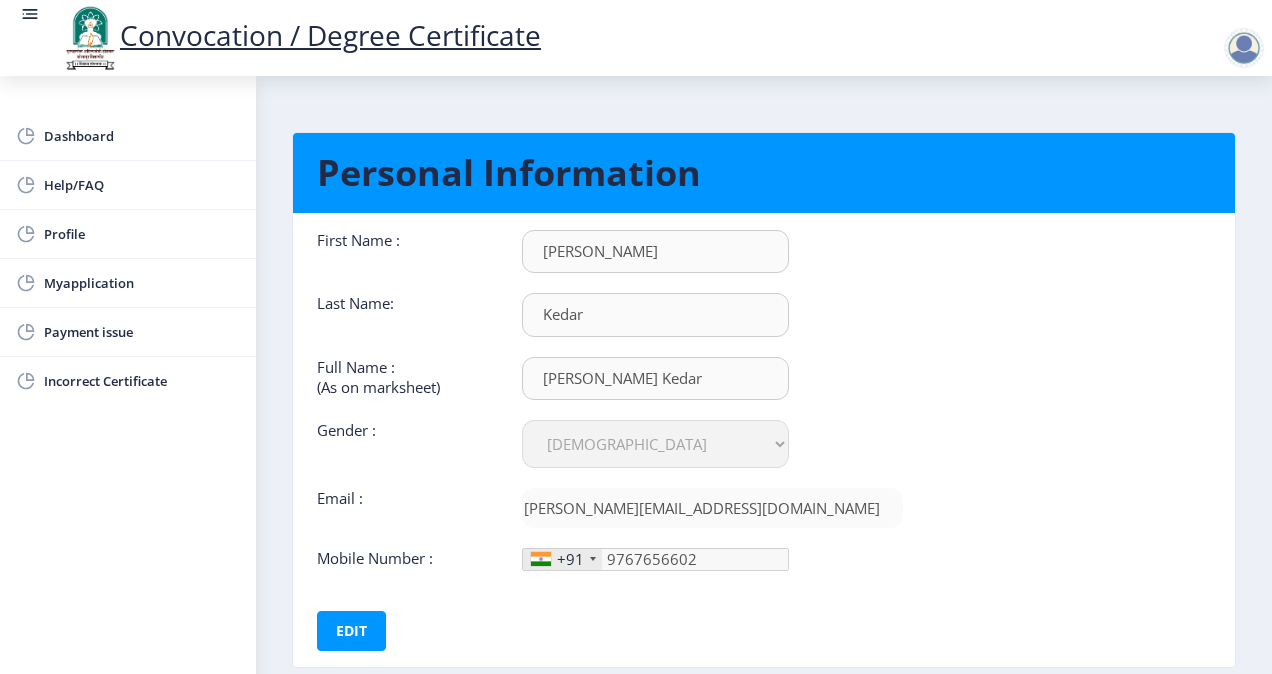 scroll, scrollTop: 40, scrollLeft: 0, axis: vertical 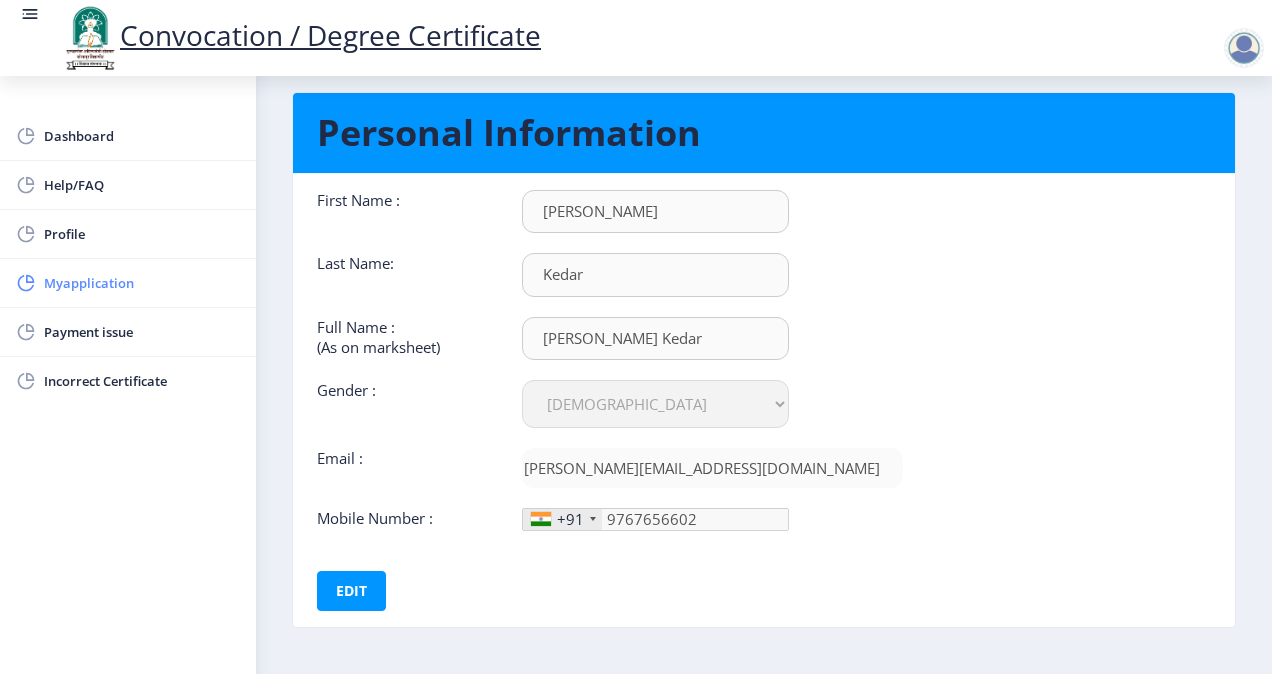 click on "Myapplication" 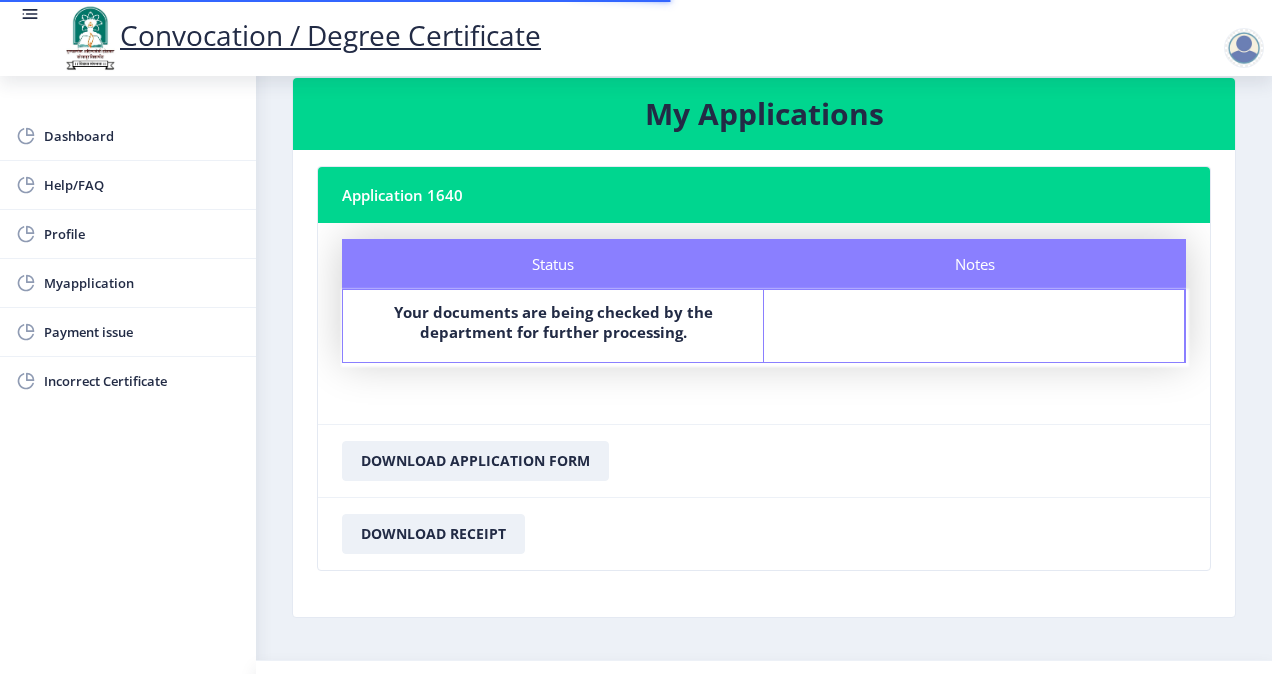 scroll, scrollTop: 78, scrollLeft: 0, axis: vertical 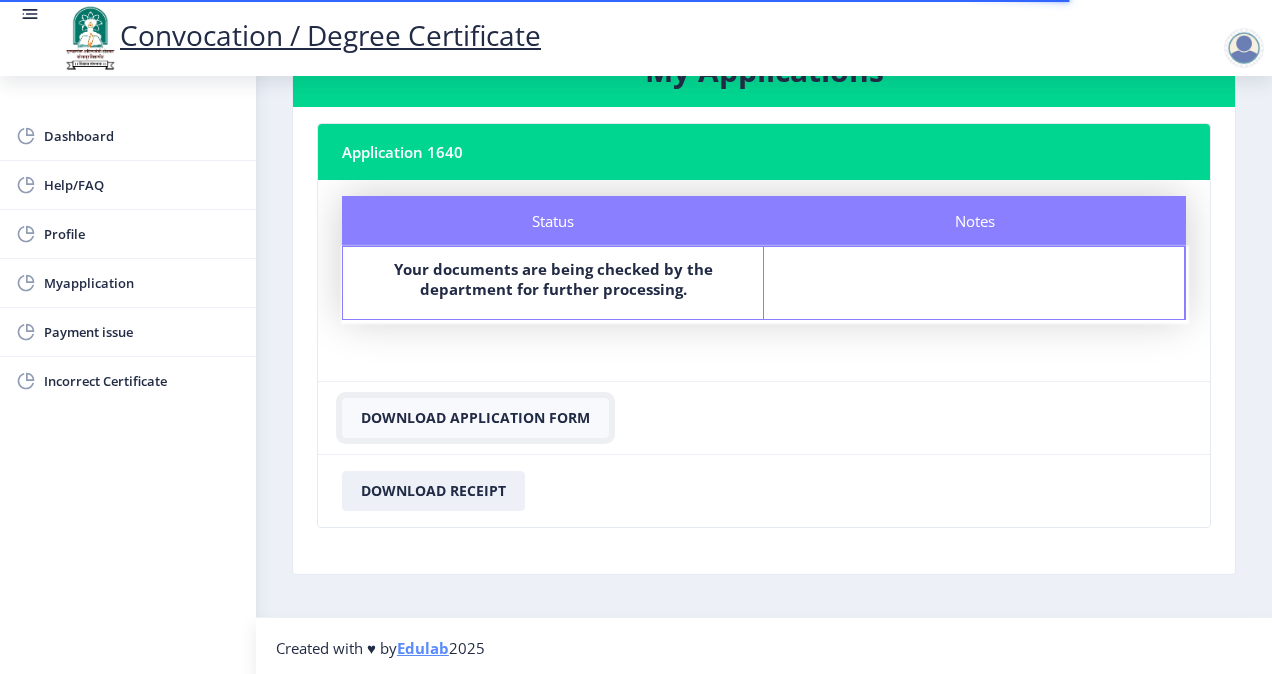 click on "Download Application Form" 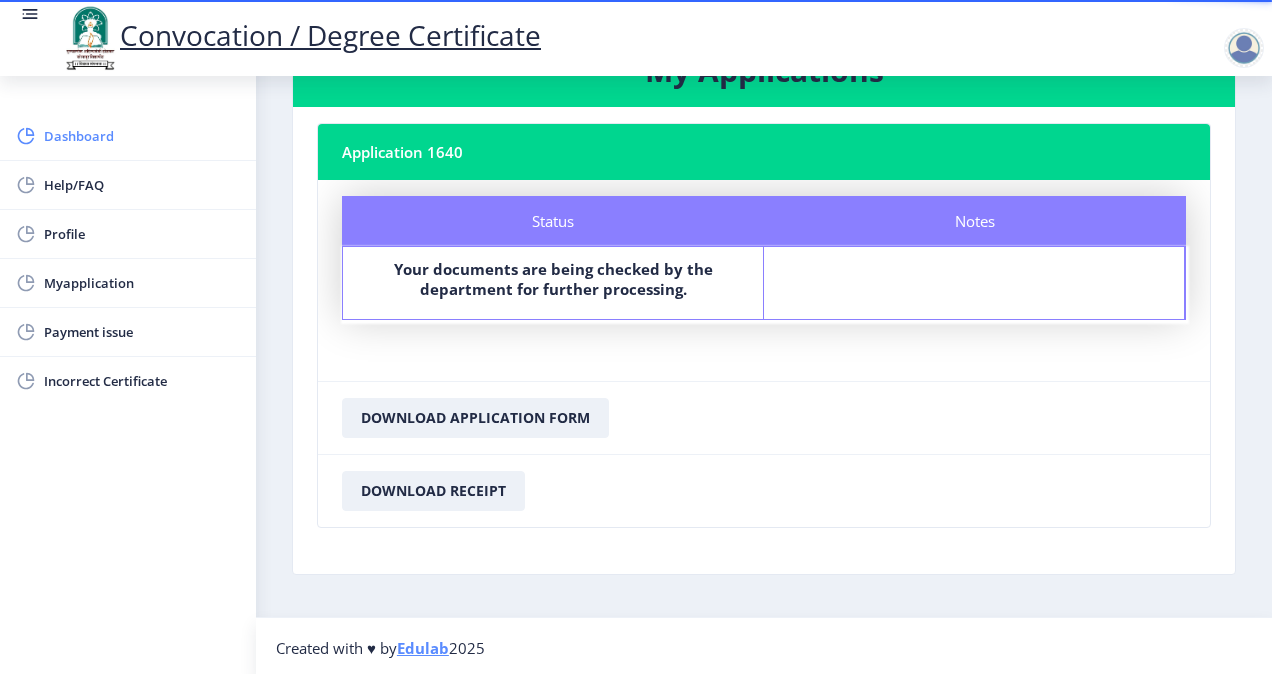 click on "Dashboard" 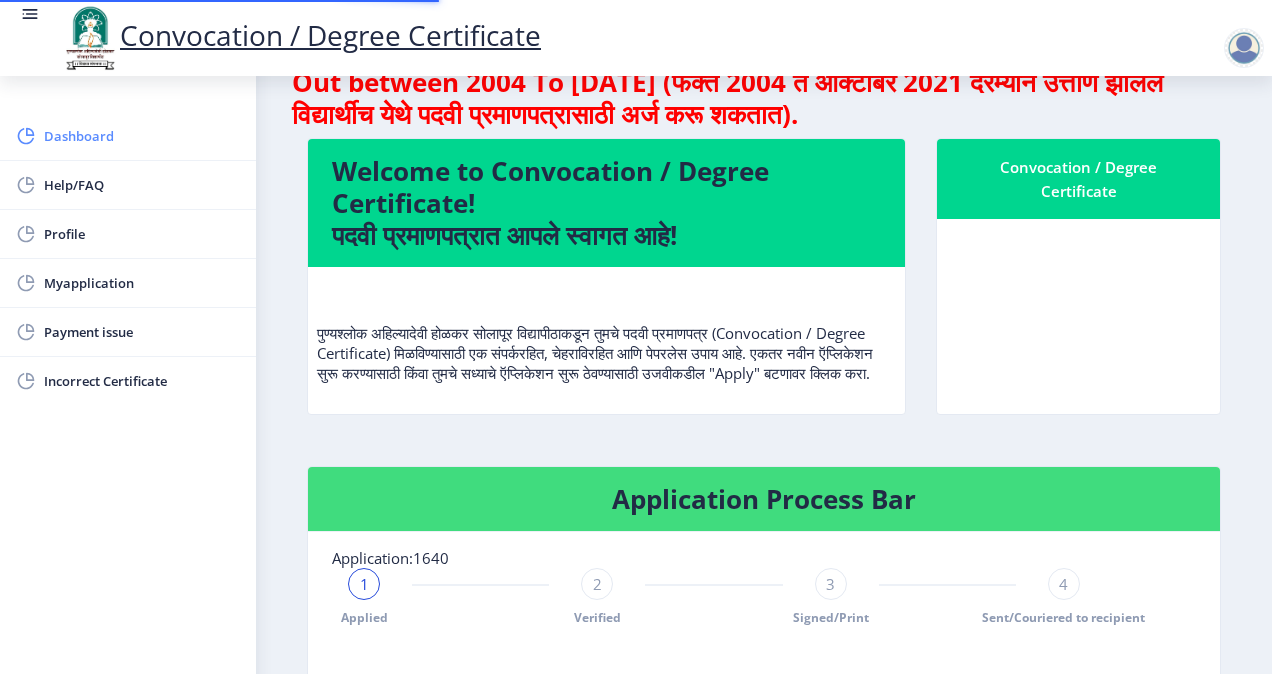 scroll, scrollTop: 0, scrollLeft: 0, axis: both 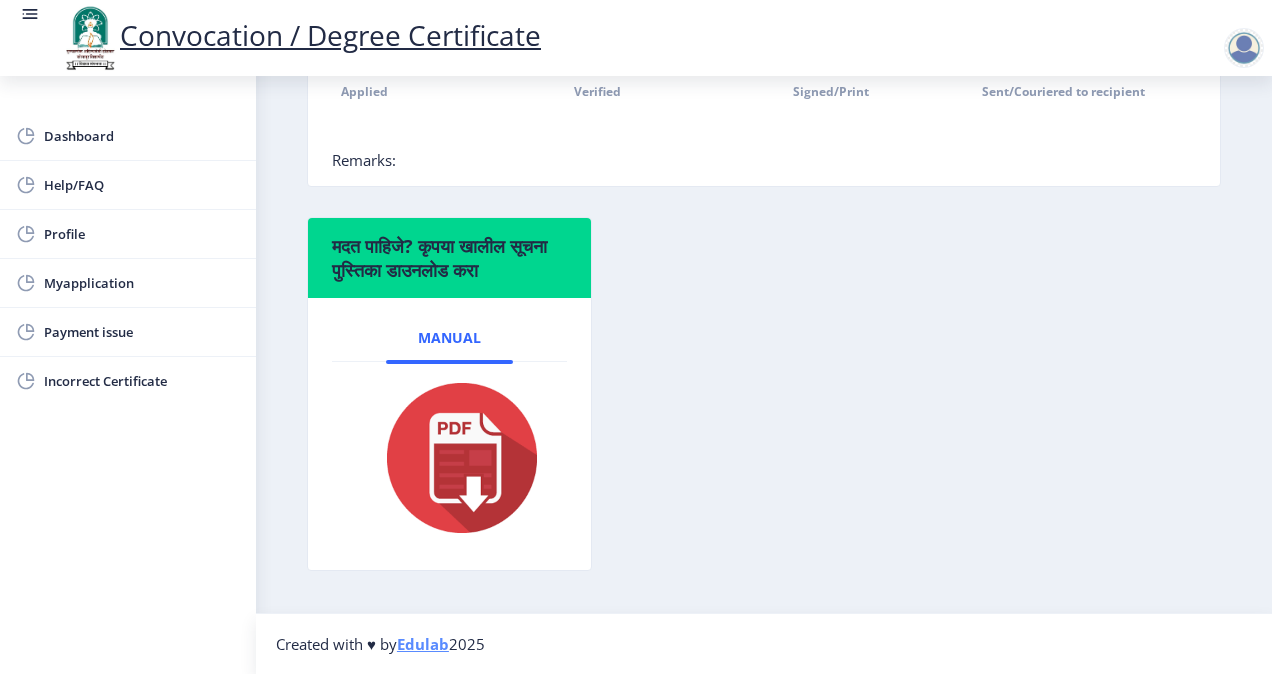 click 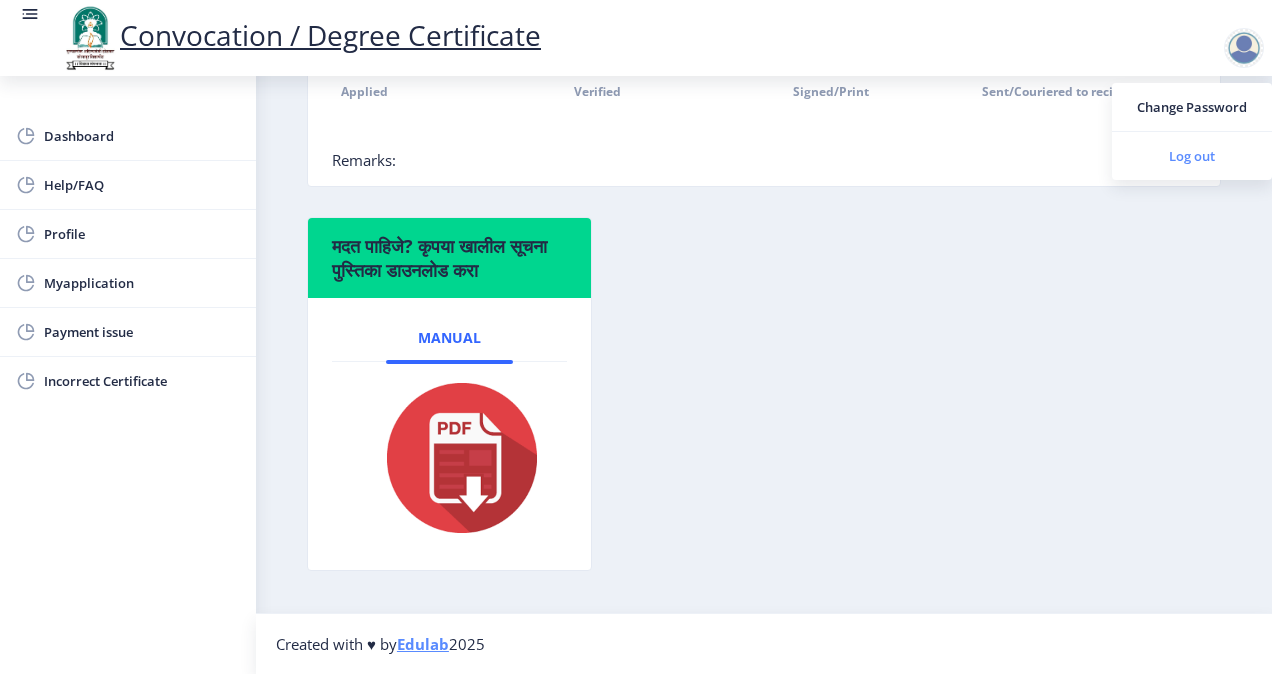click on "Log out" at bounding box center [1192, 156] 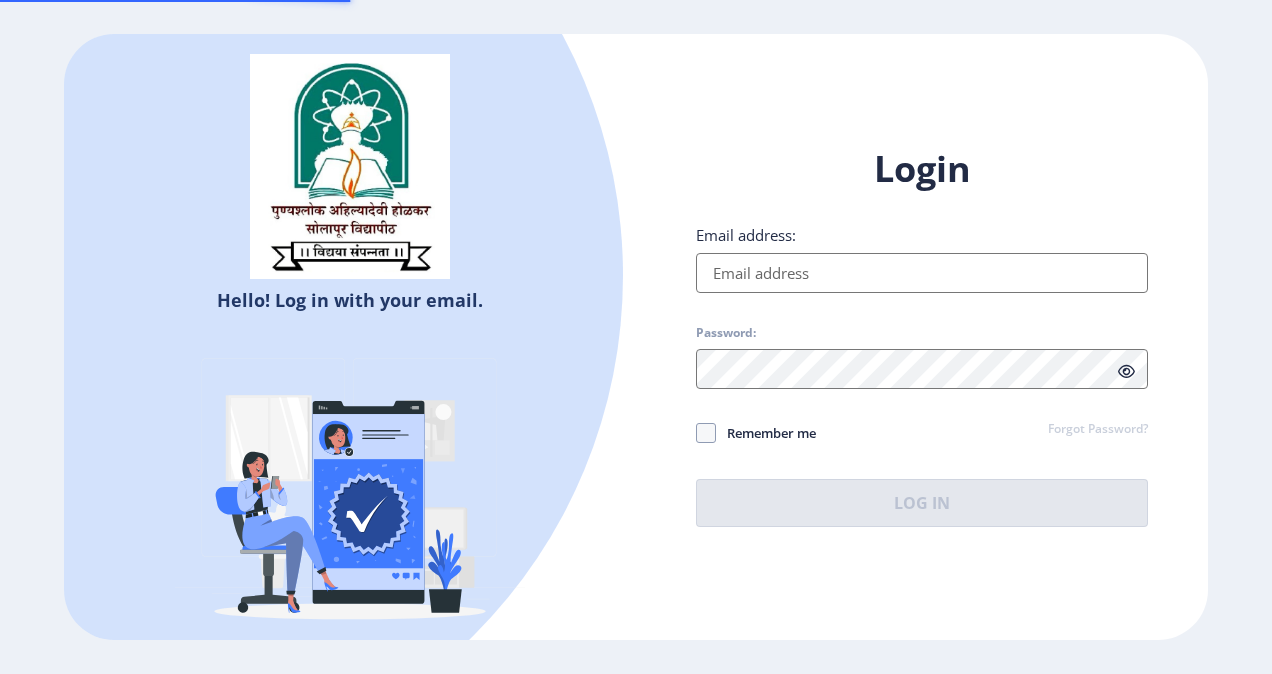 type on "[PERSON_NAME][EMAIL_ADDRESS][DOMAIN_NAME]" 